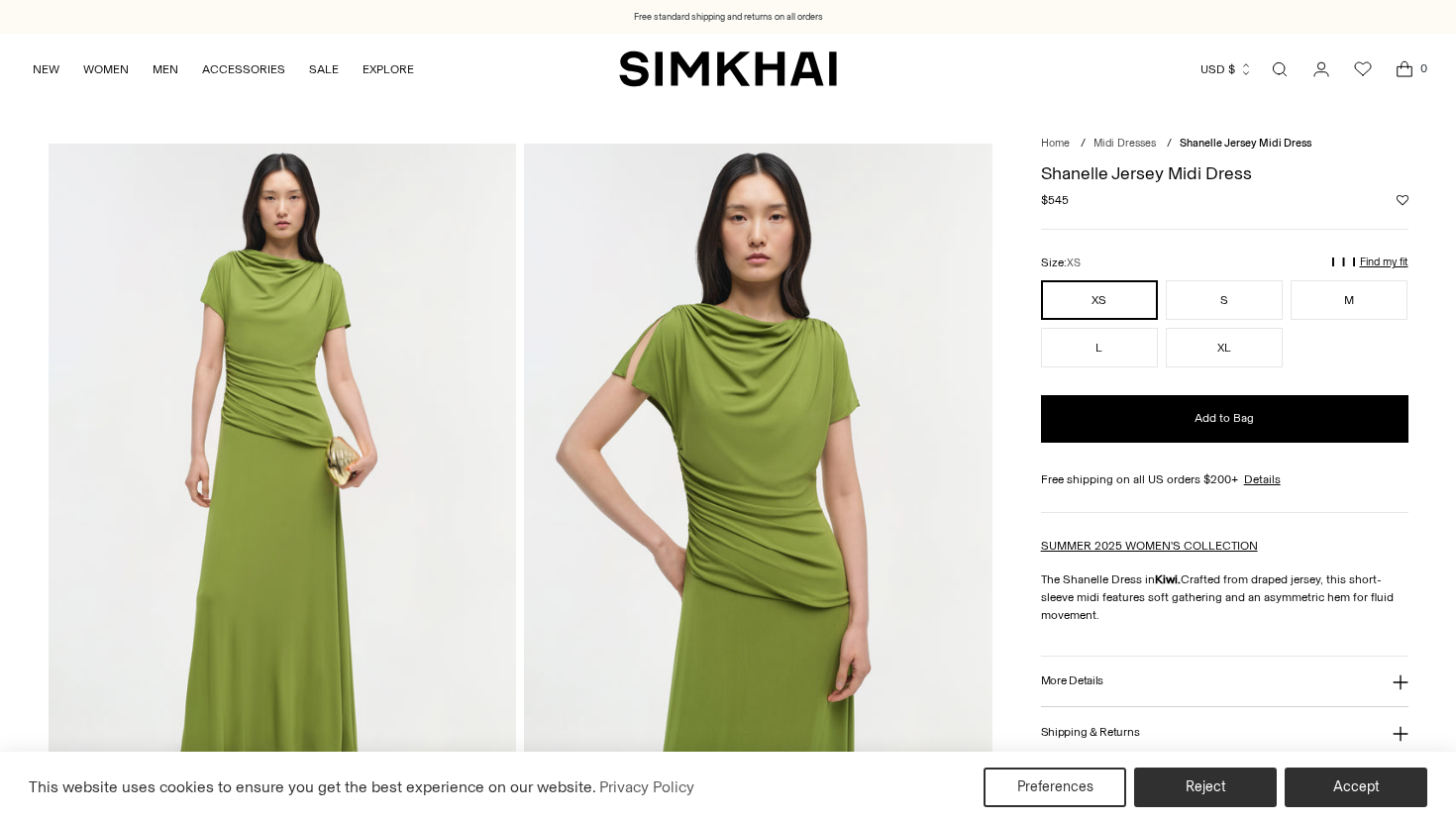 scroll, scrollTop: 0, scrollLeft: 0, axis: both 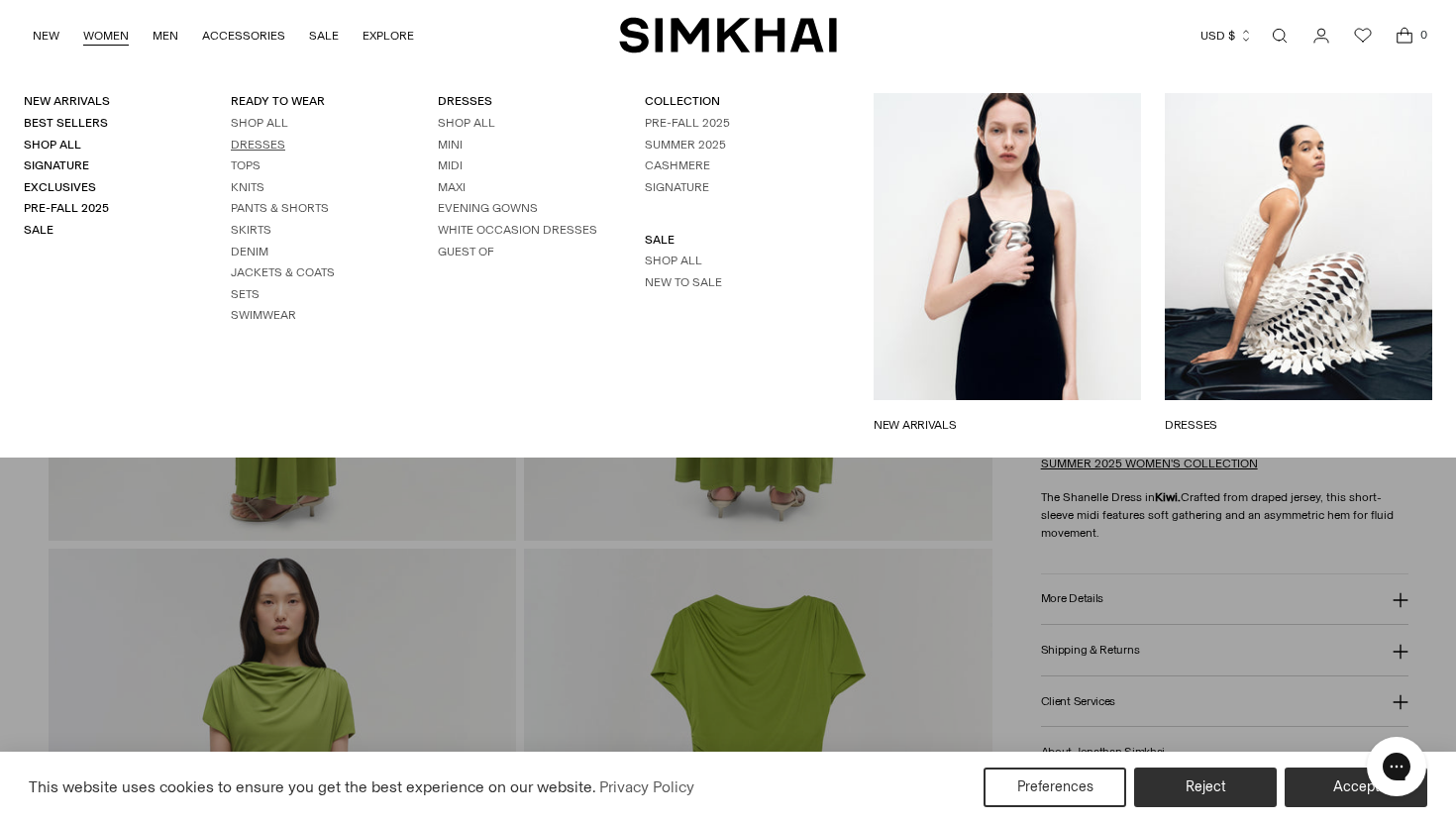 click on "Dresses" at bounding box center [258, 145] 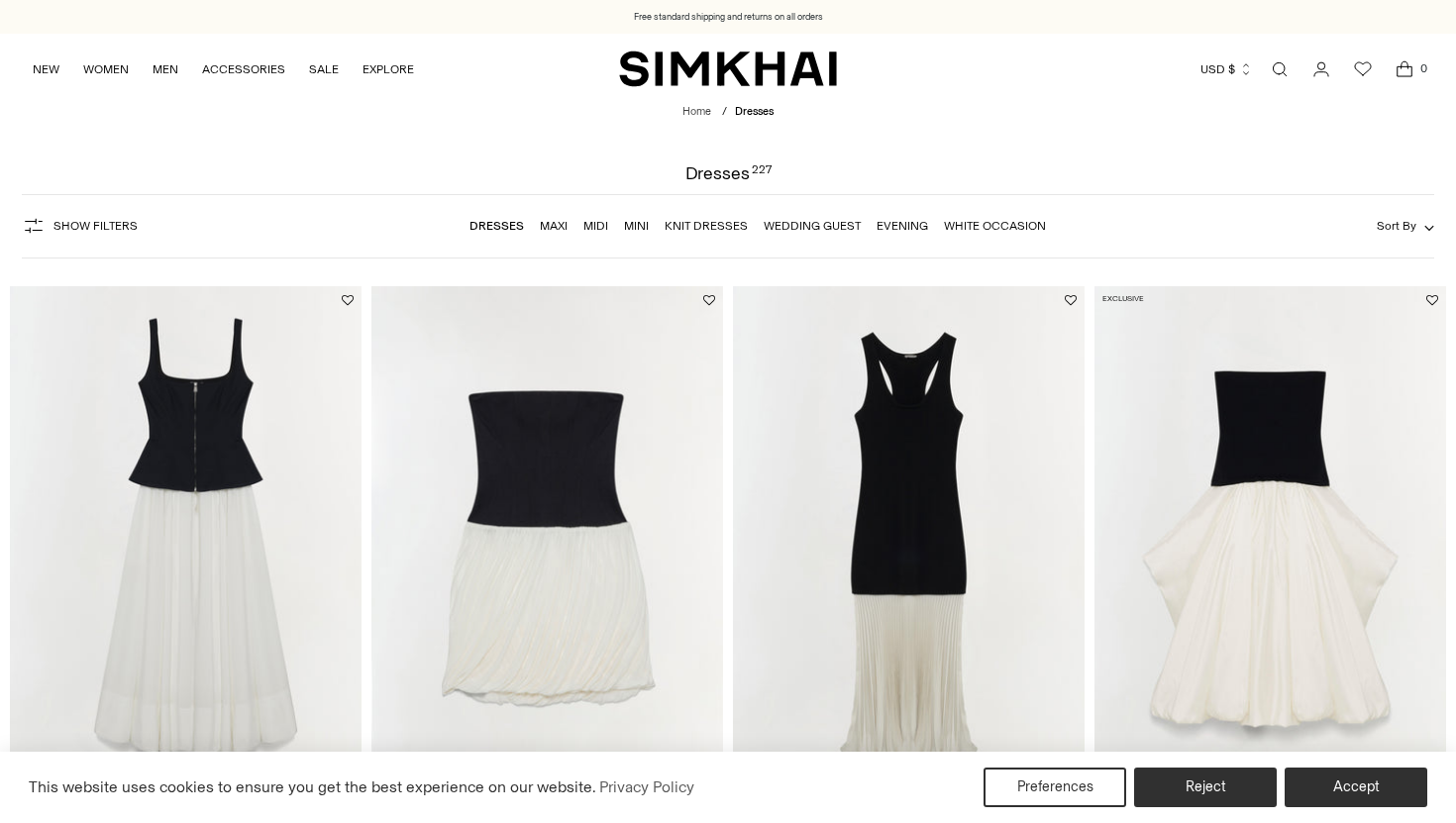 scroll, scrollTop: 2068, scrollLeft: 0, axis: vertical 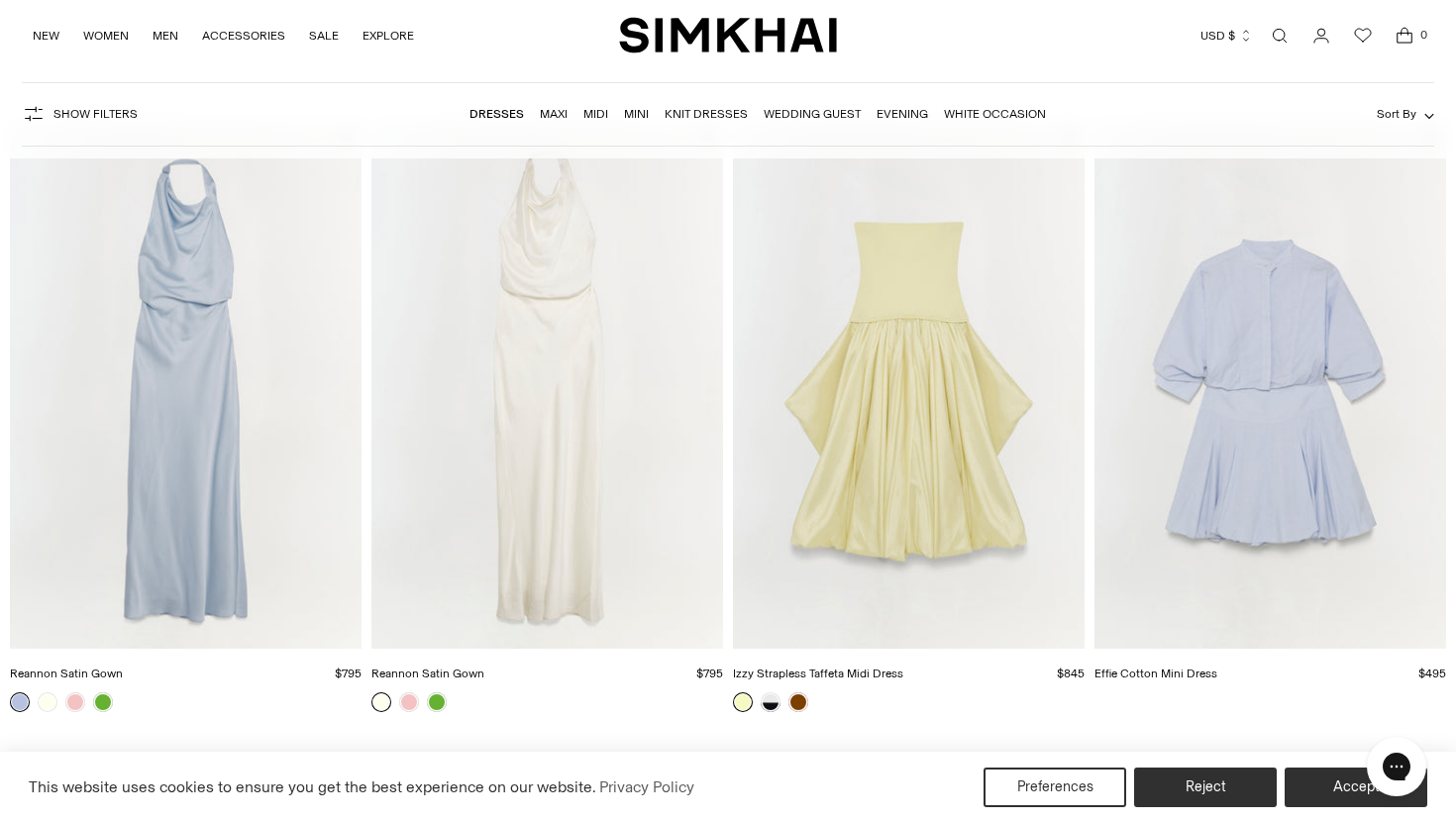 click at bounding box center (0, 0) 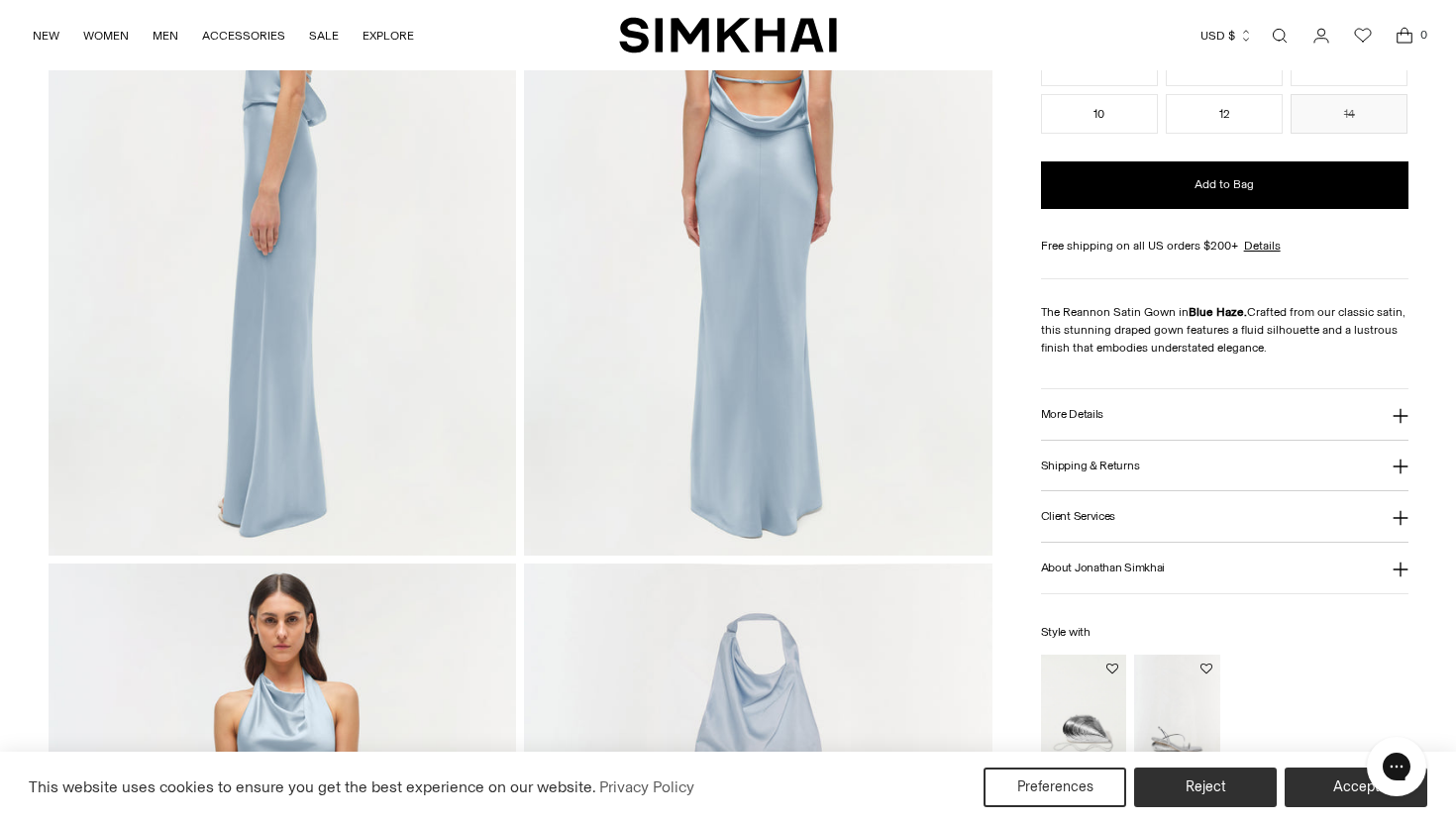 scroll, scrollTop: 0, scrollLeft: 0, axis: both 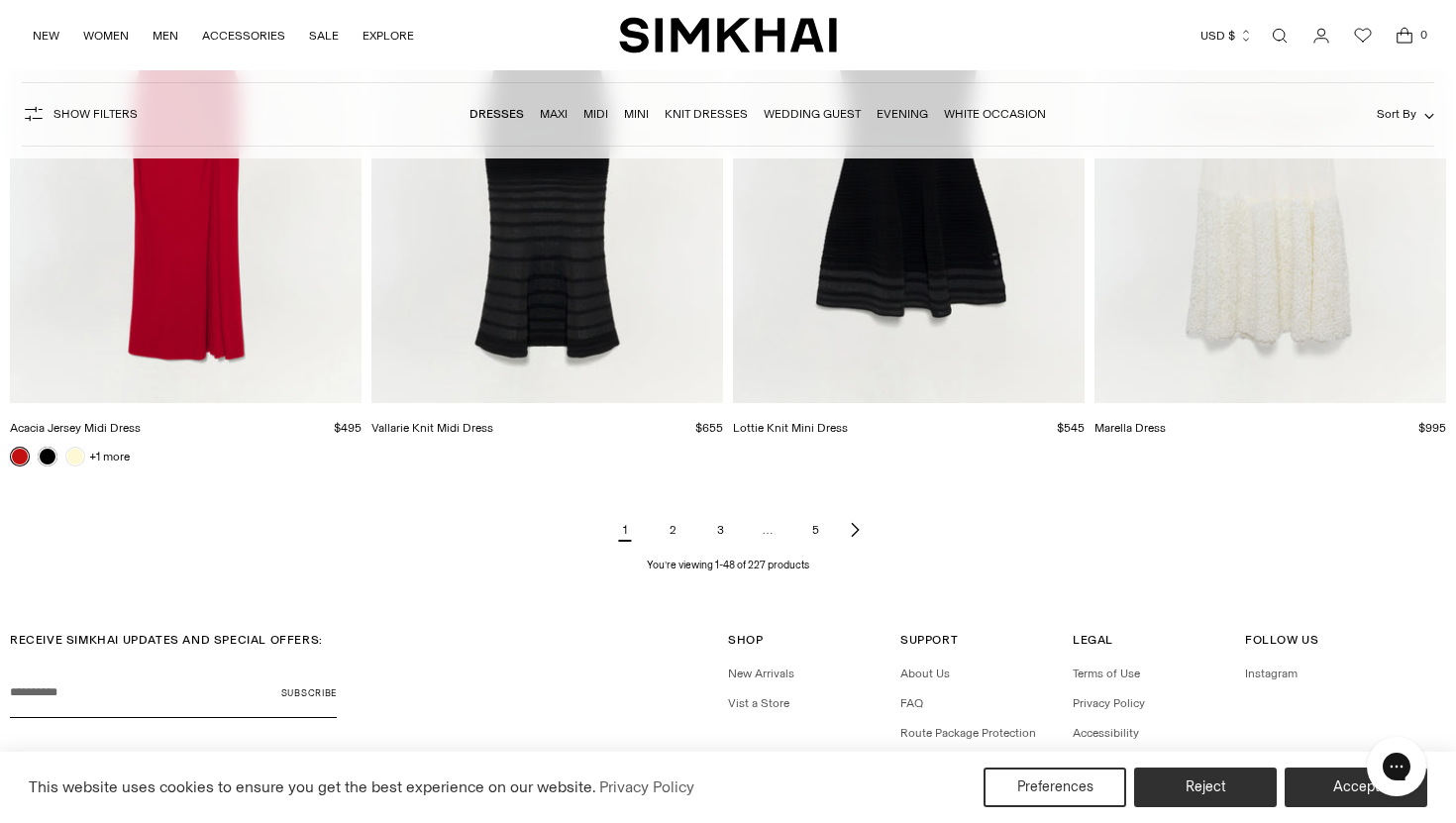 click on "2" at bounding box center [673, 530] 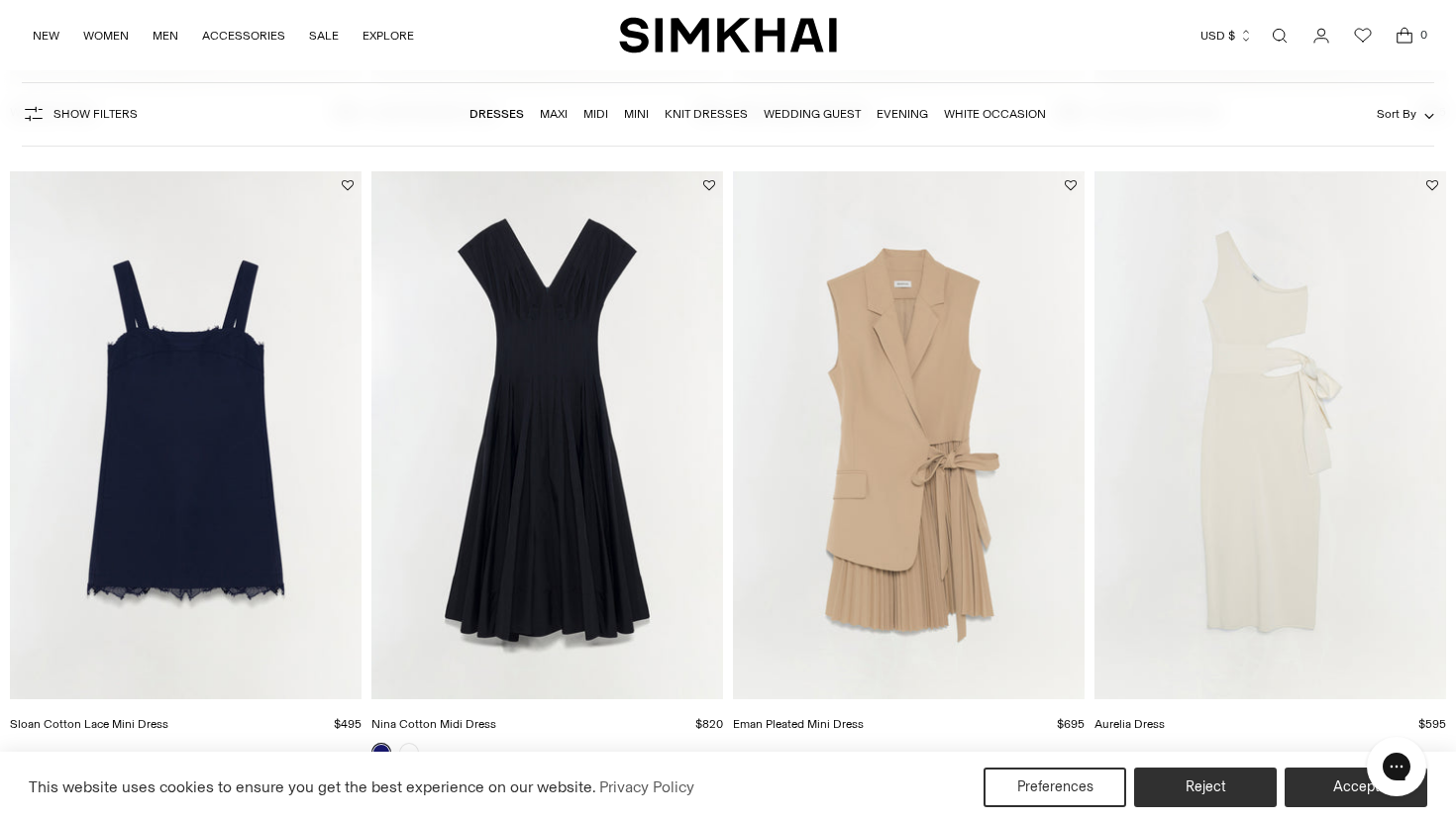 scroll, scrollTop: 0, scrollLeft: 0, axis: both 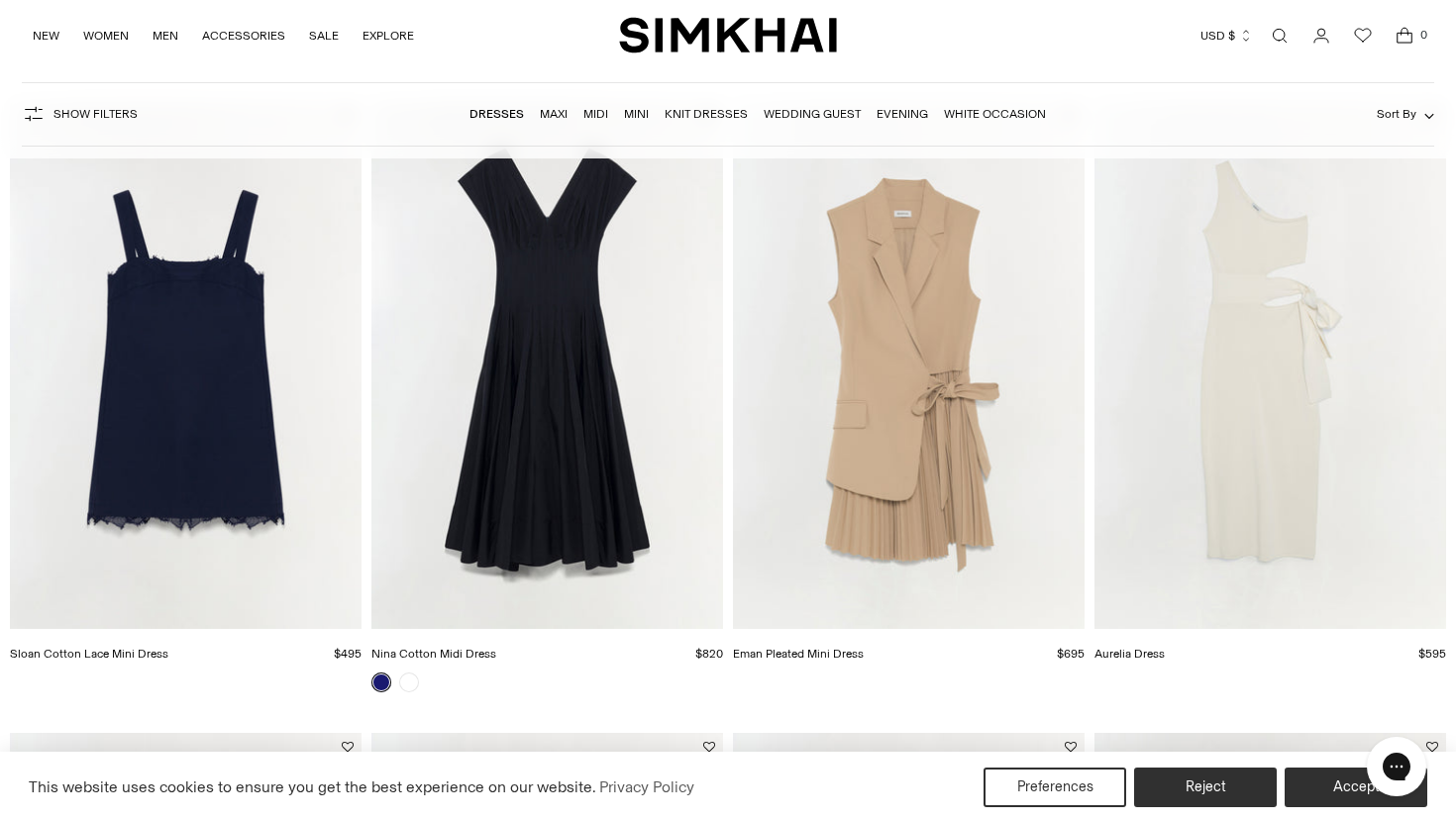 click at bounding box center [0, 0] 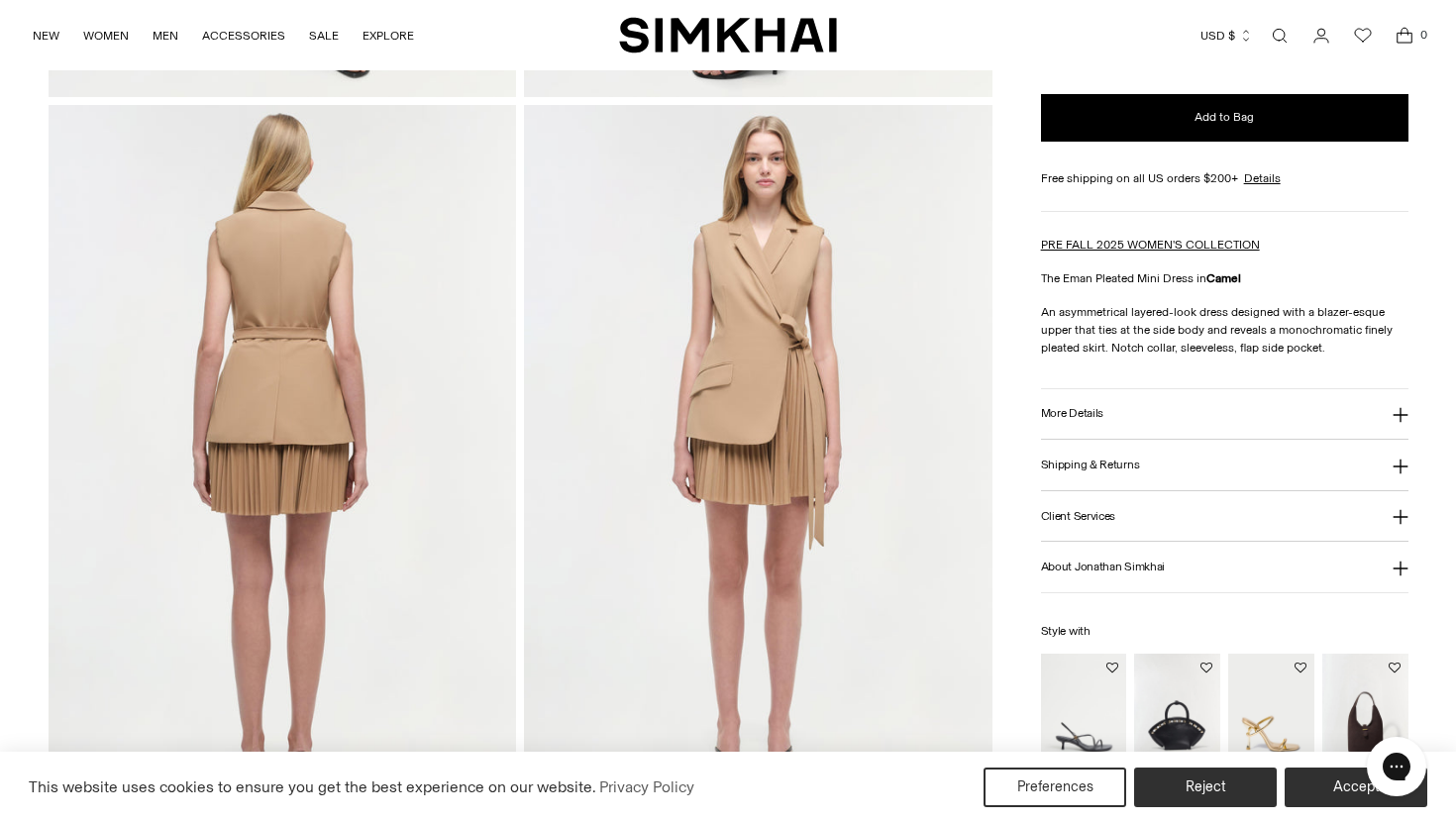 scroll, scrollTop: 0, scrollLeft: 0, axis: both 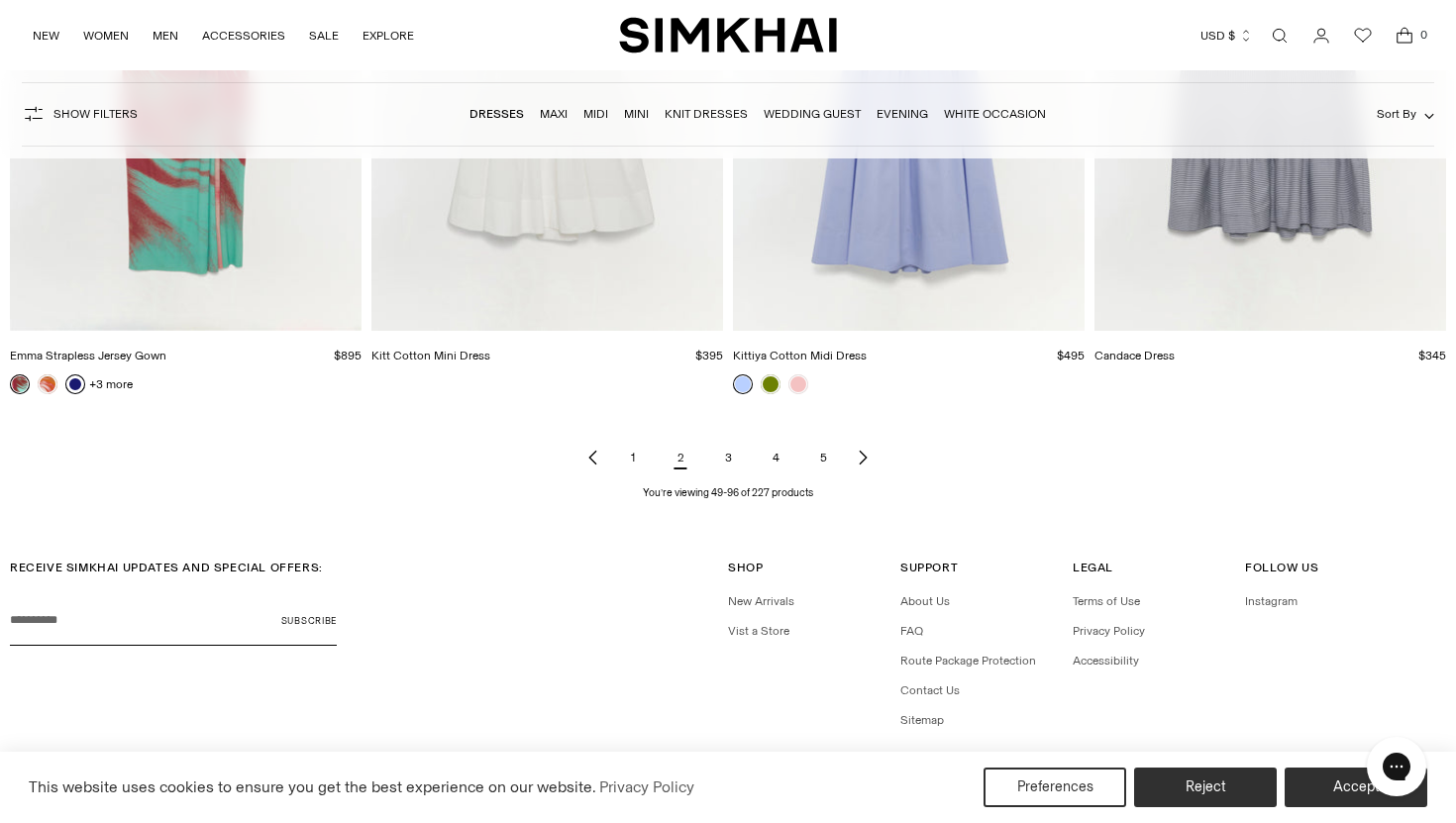 click on "3" at bounding box center [728, 458] 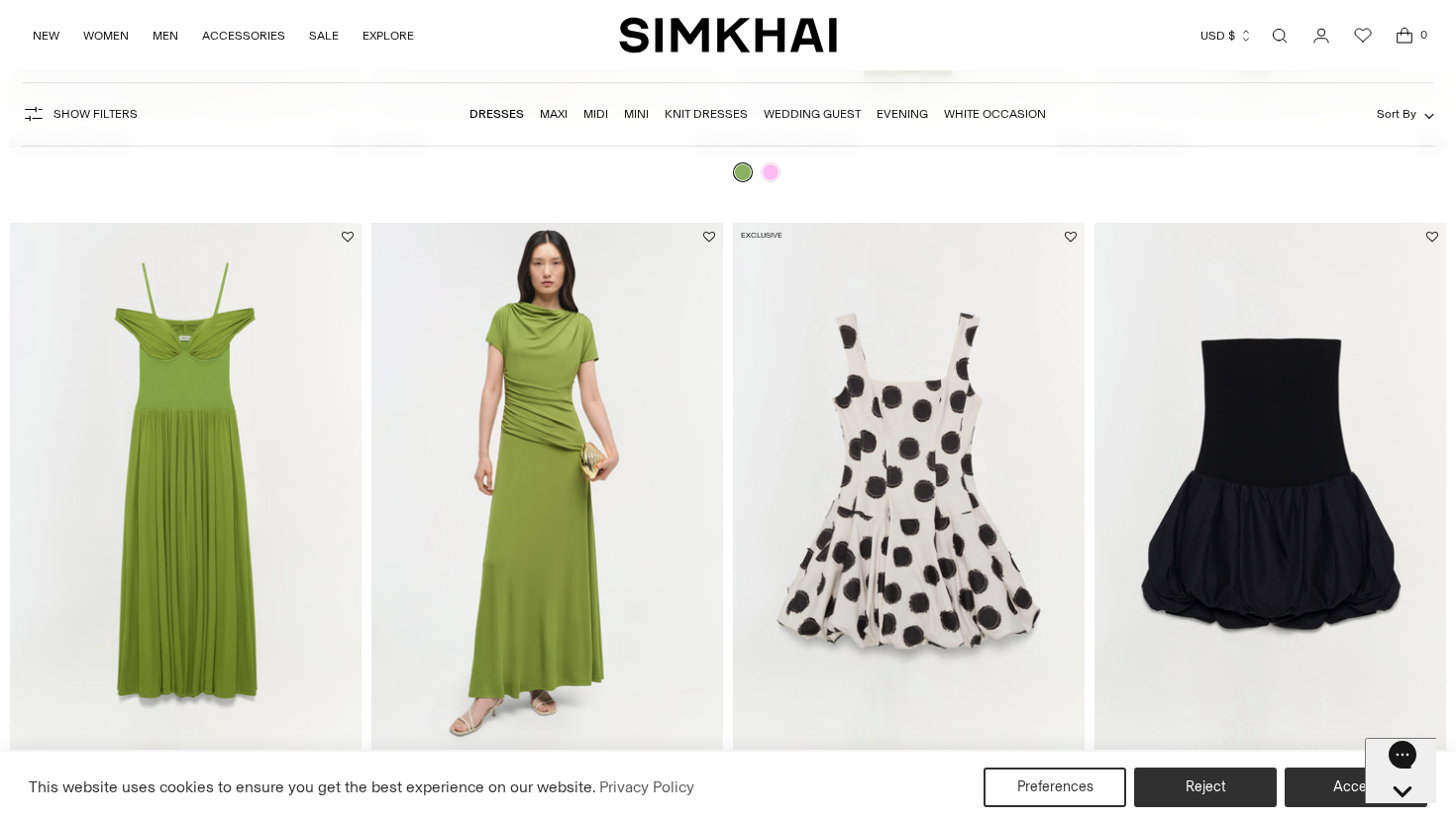 scroll, scrollTop: 1326, scrollLeft: 0, axis: vertical 